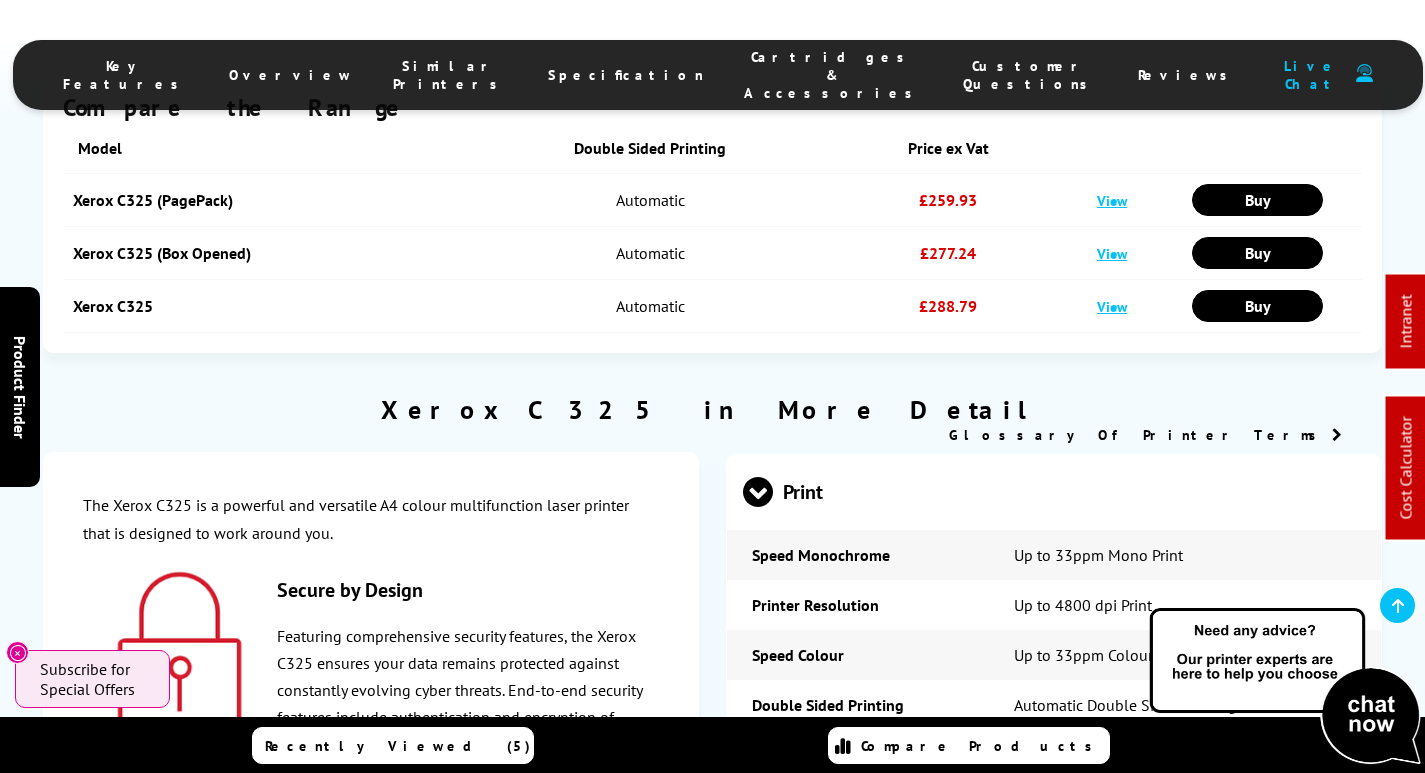 scroll, scrollTop: 0, scrollLeft: 0, axis: both 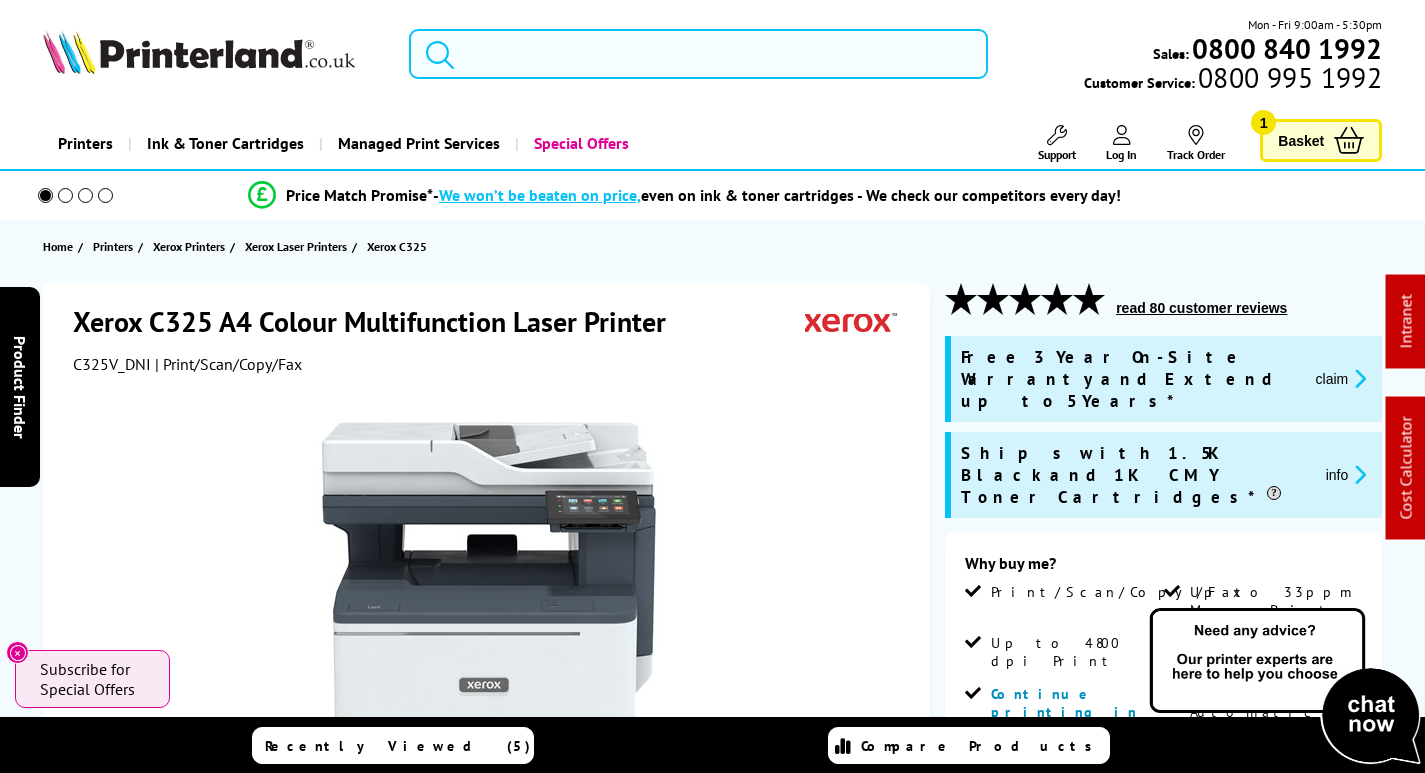 click at bounding box center (698, 54) 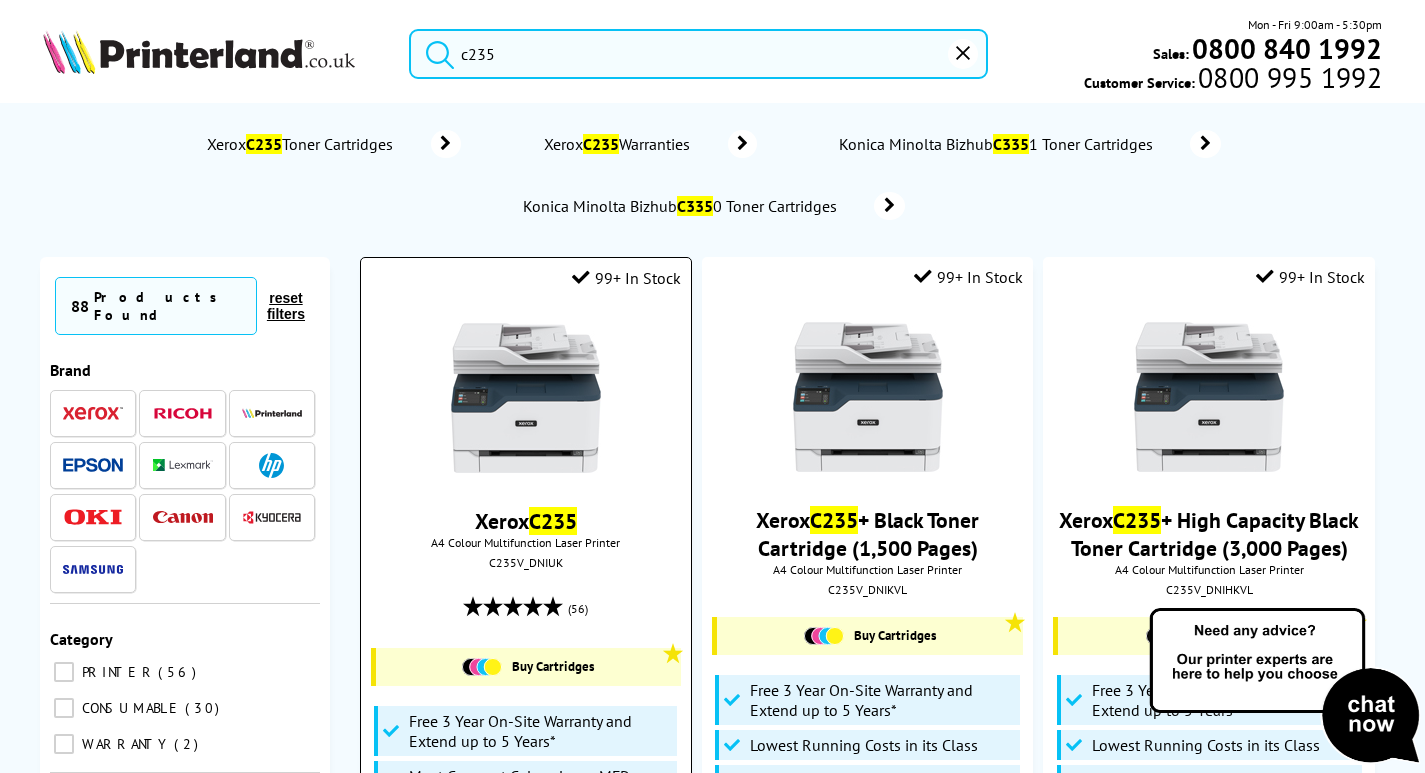 type on "c235" 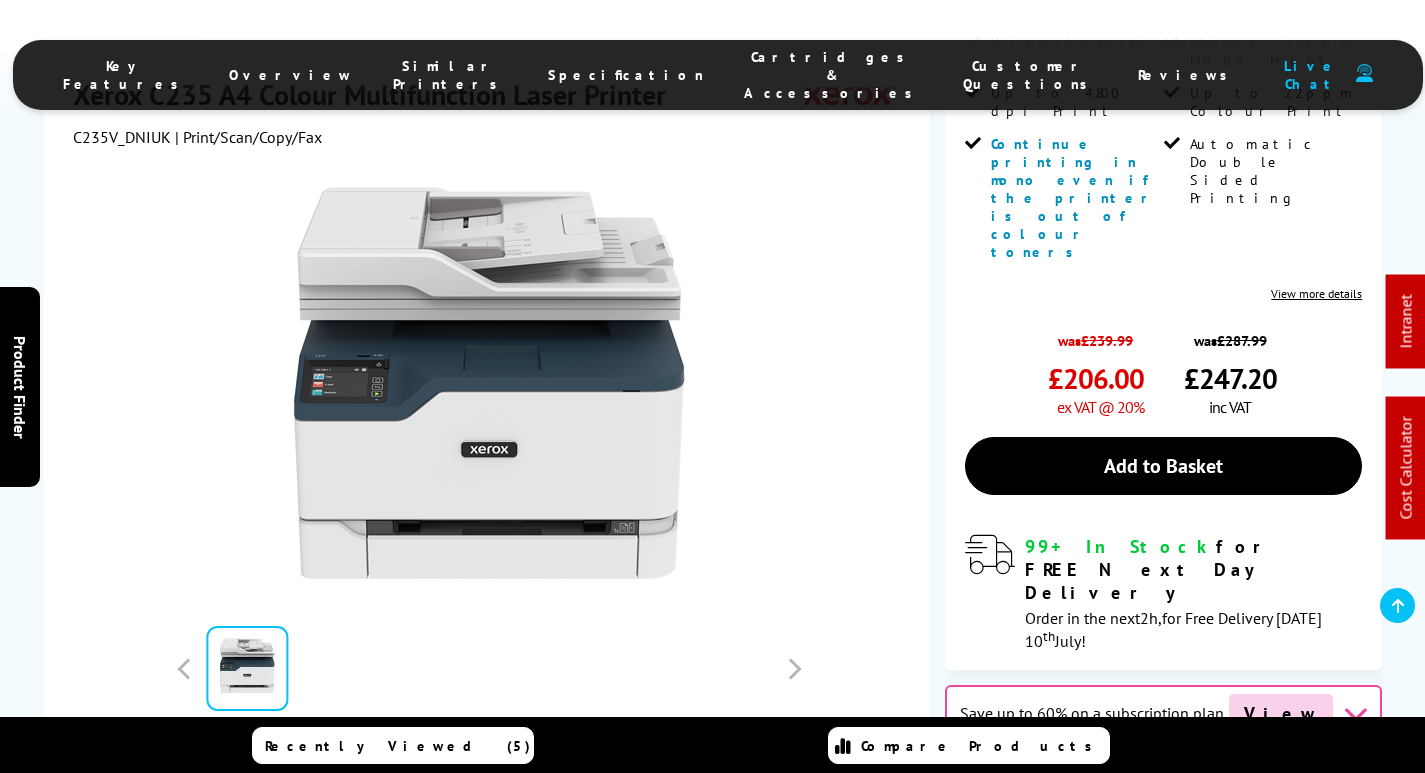 click on "Cartridges & Accessories" at bounding box center (833, 75) 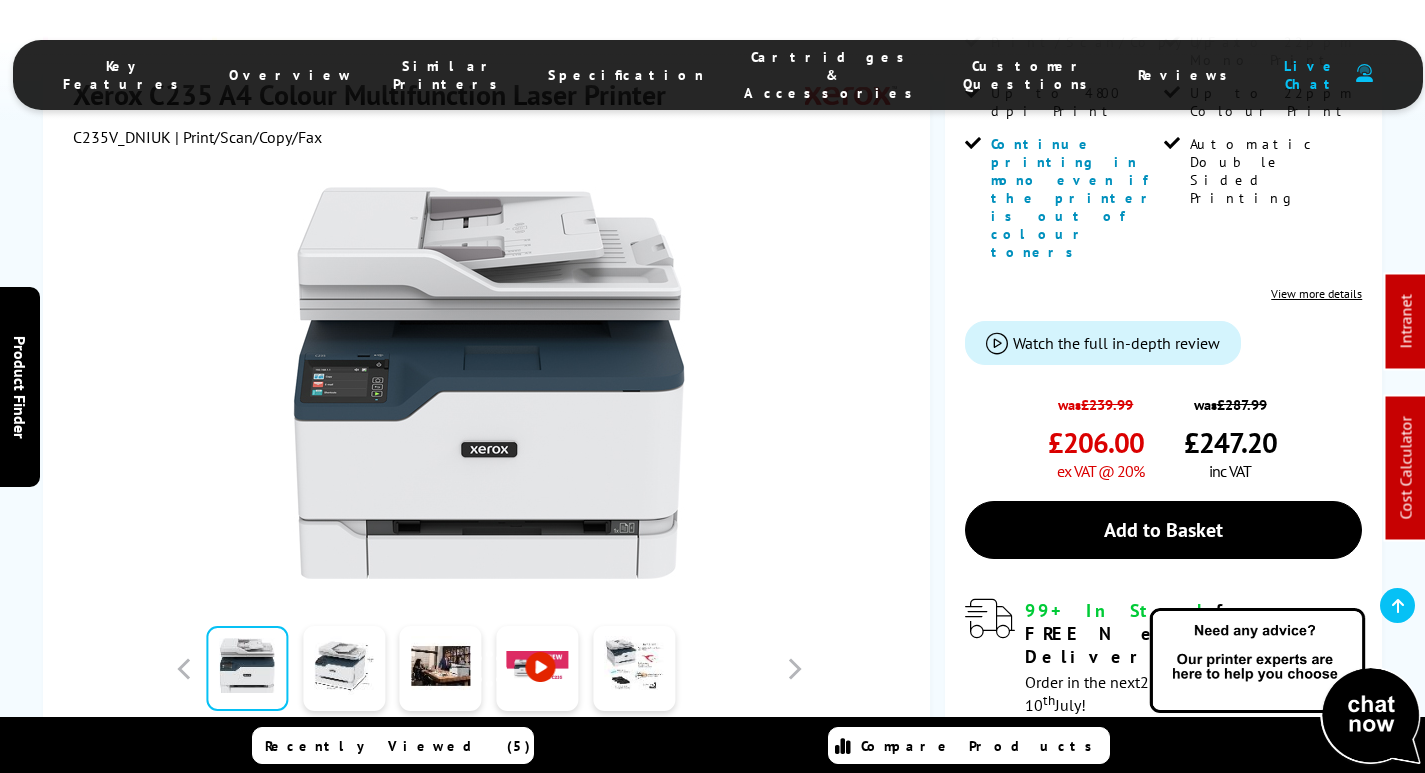 scroll, scrollTop: 602, scrollLeft: 0, axis: vertical 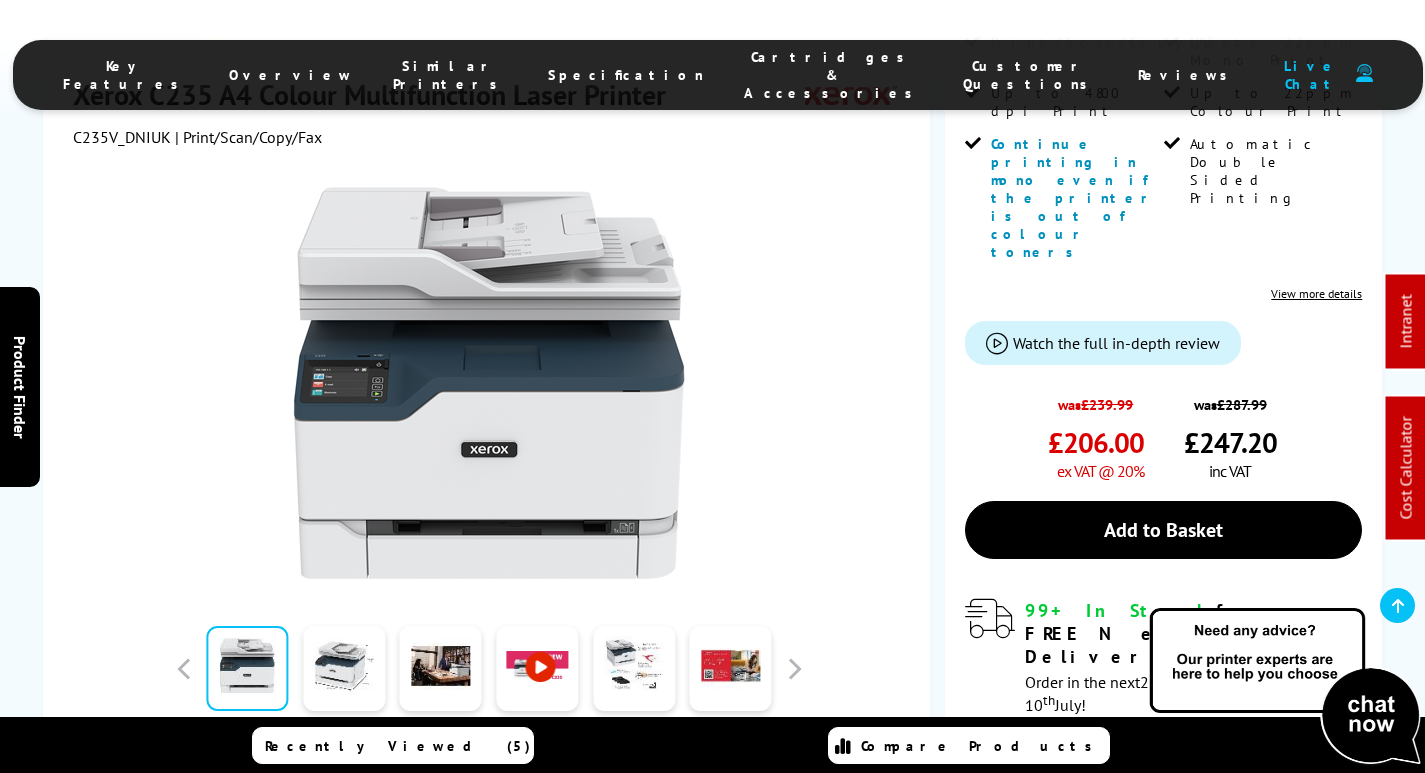 click on "Cartridges & Accessories" at bounding box center (833, 75) 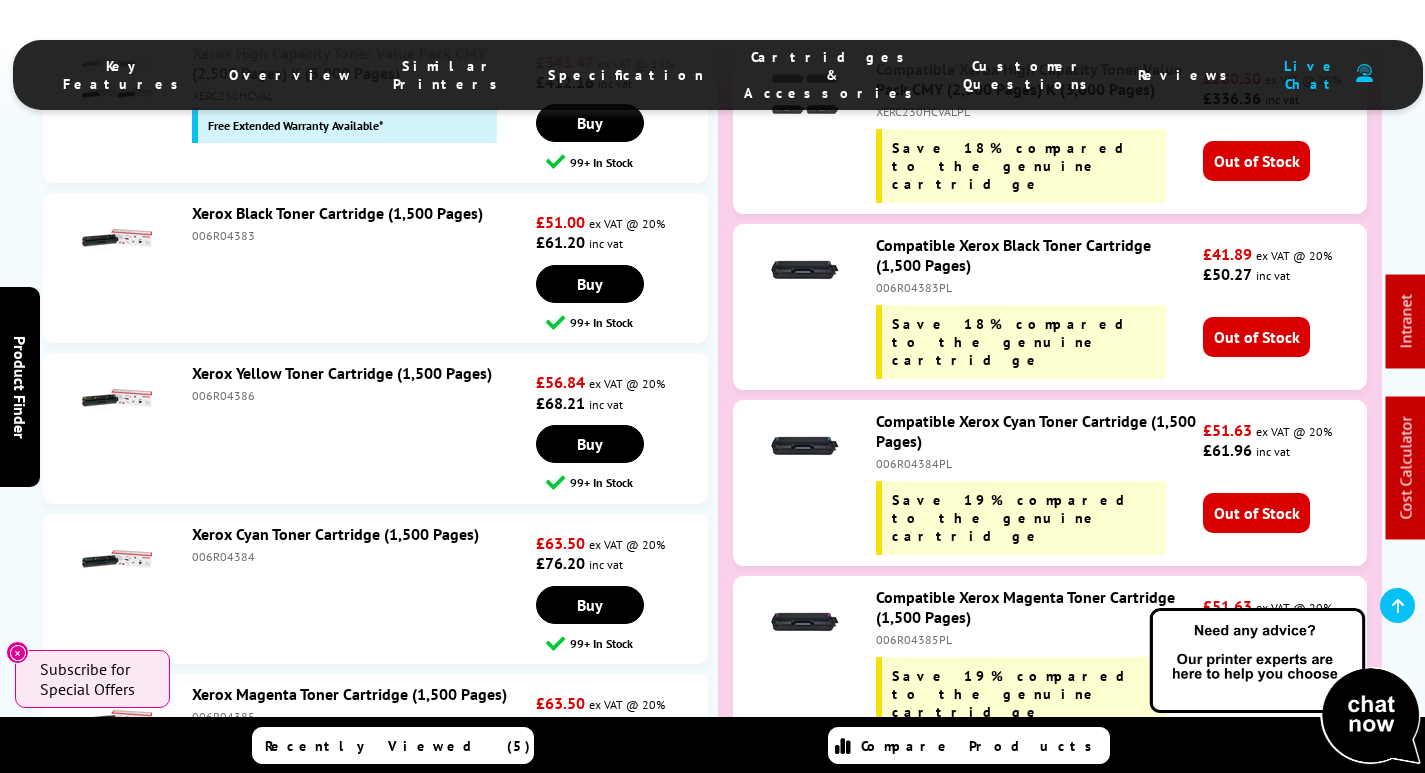 scroll, scrollTop: 8153, scrollLeft: 0, axis: vertical 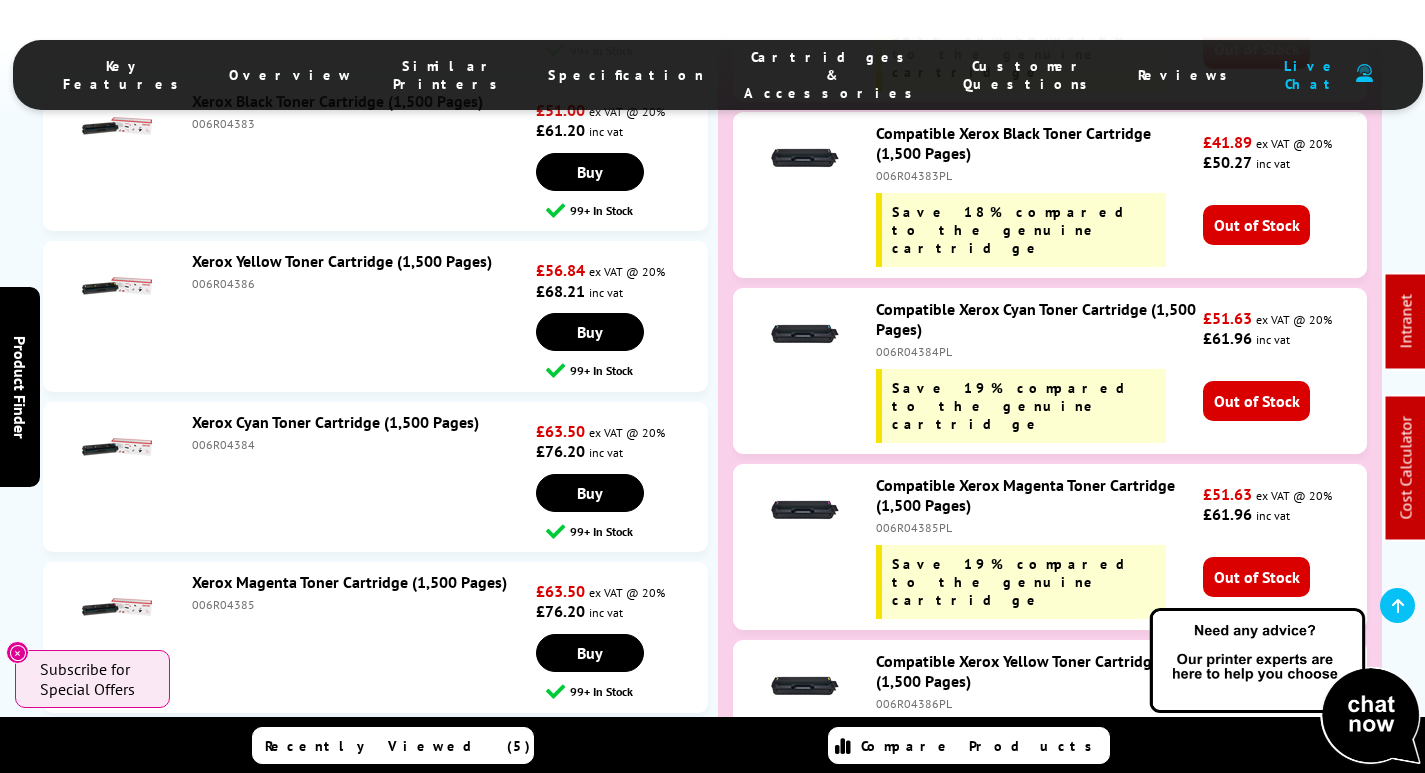 click on "006R04391" at bounding box center [362, 785] 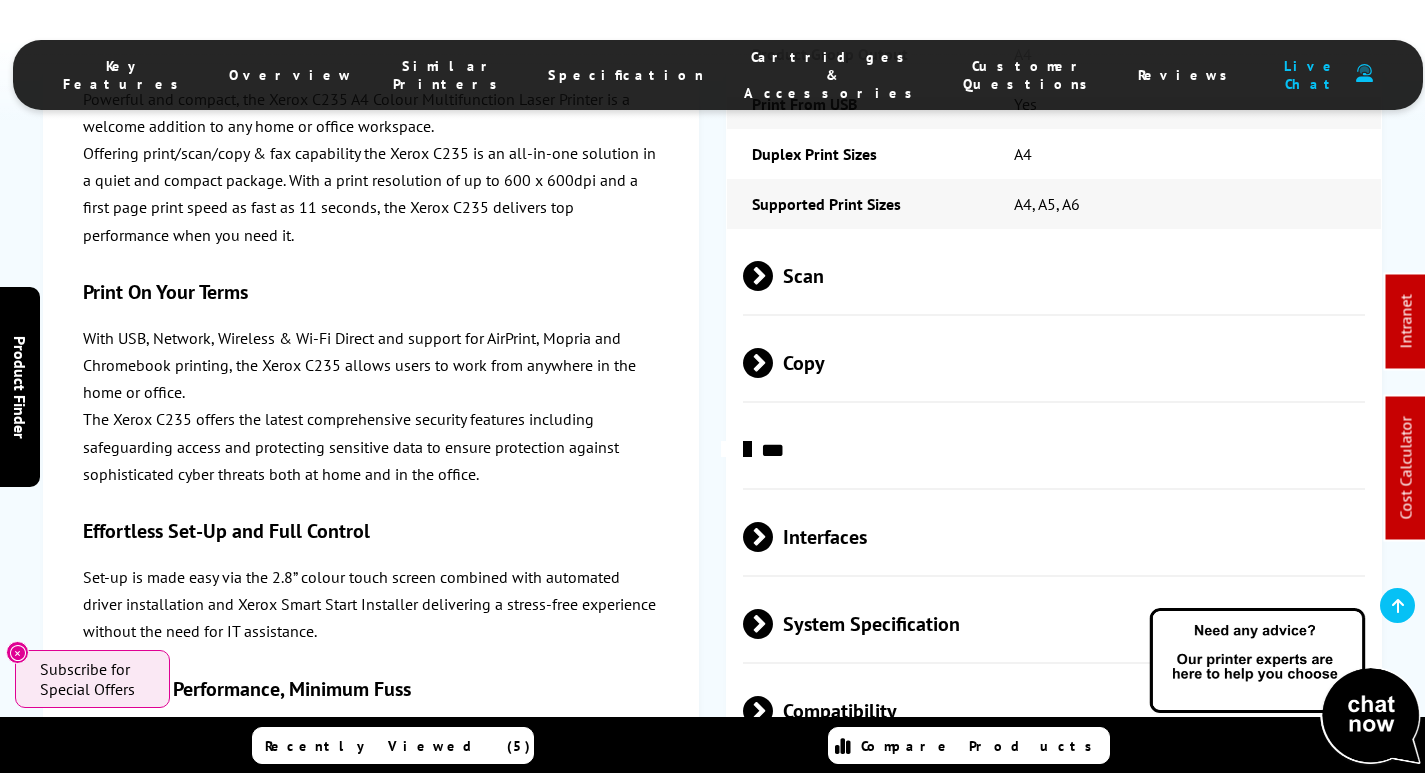 scroll, scrollTop: 0, scrollLeft: 0, axis: both 